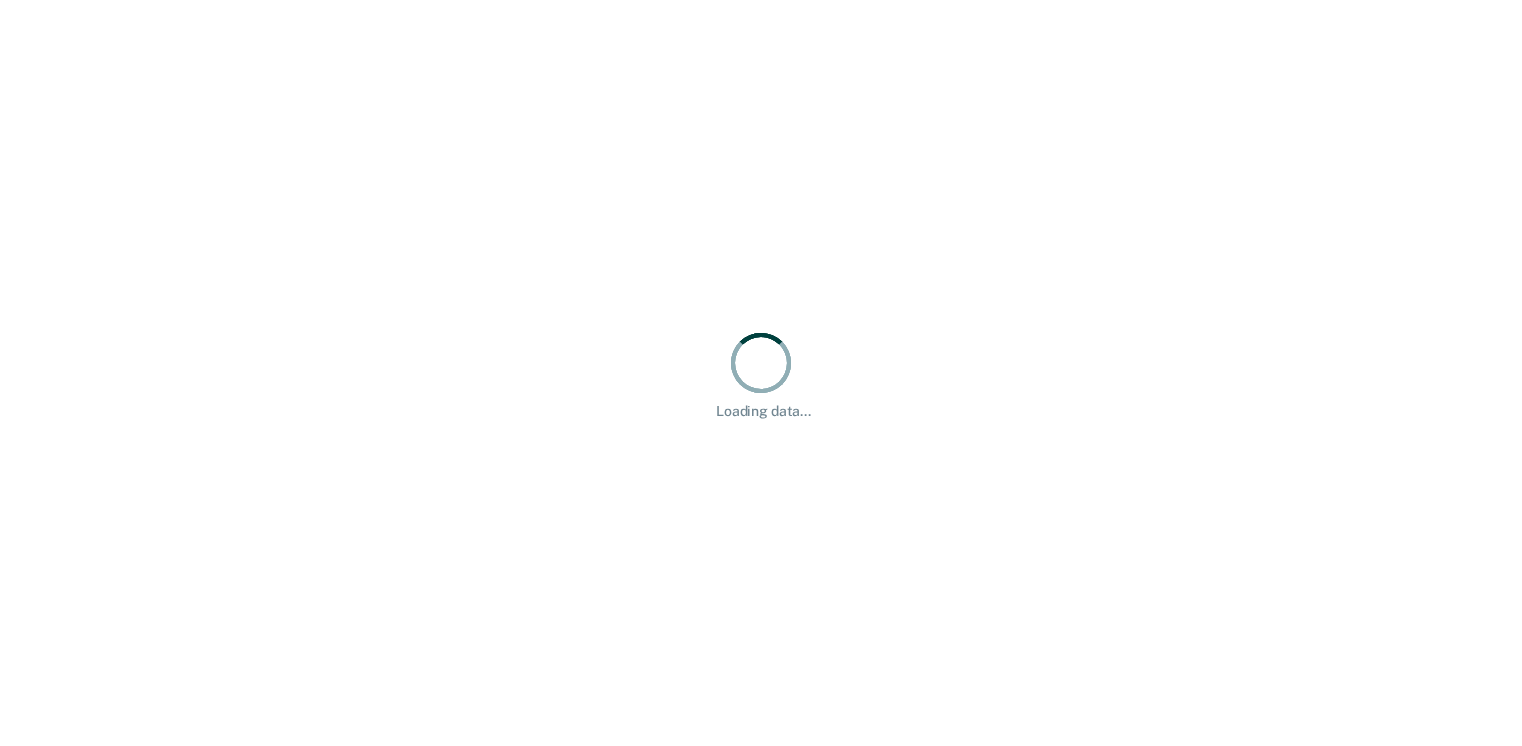 scroll, scrollTop: 0, scrollLeft: 0, axis: both 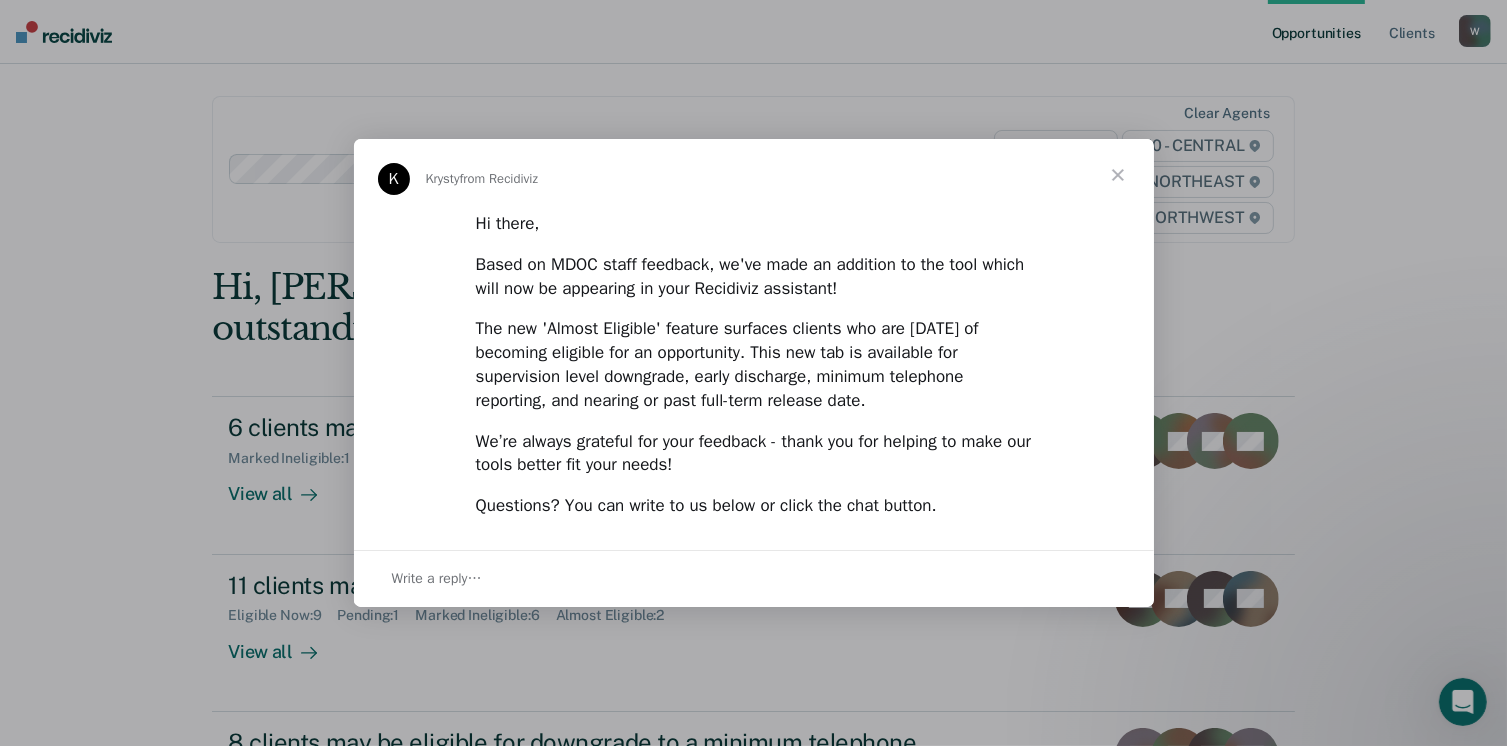 click at bounding box center (1118, 175) 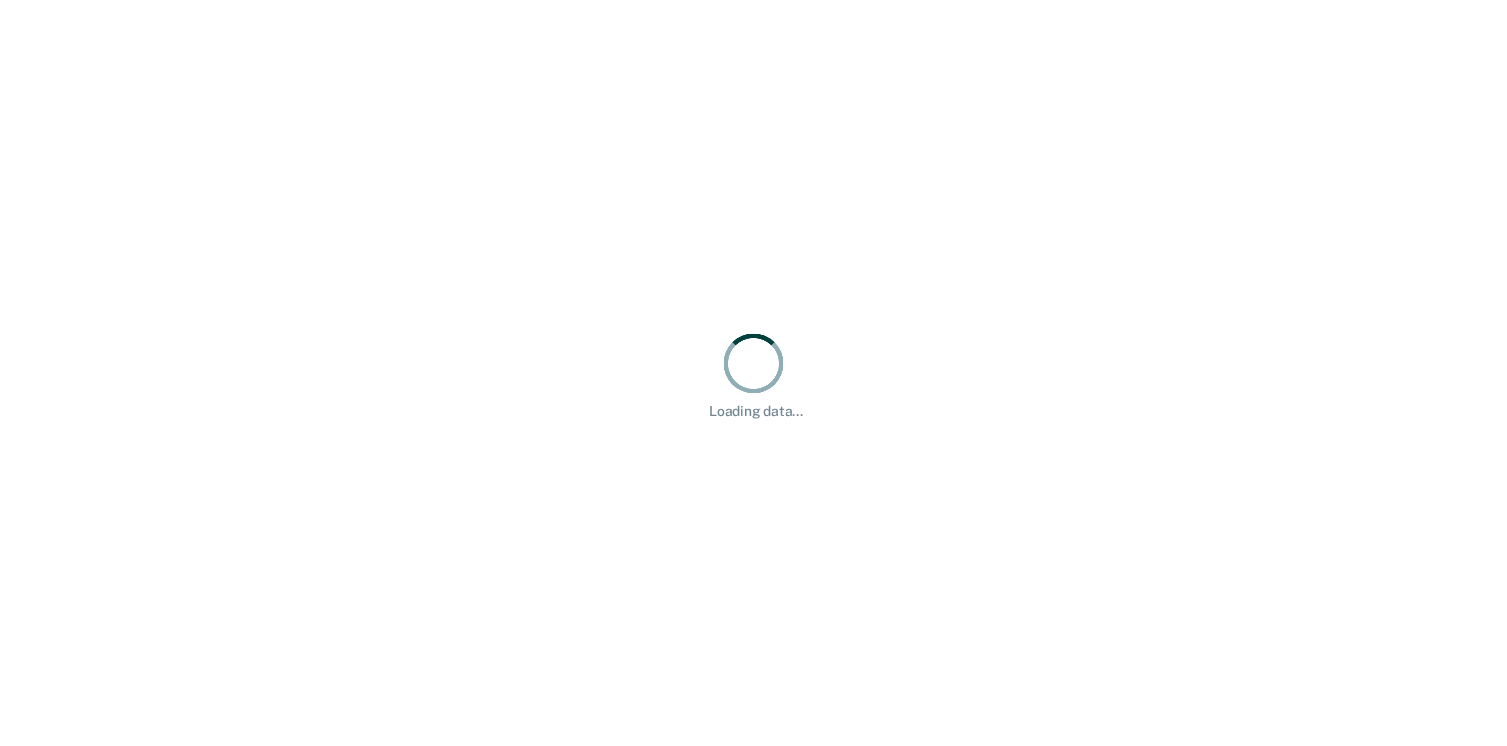 scroll, scrollTop: 0, scrollLeft: 0, axis: both 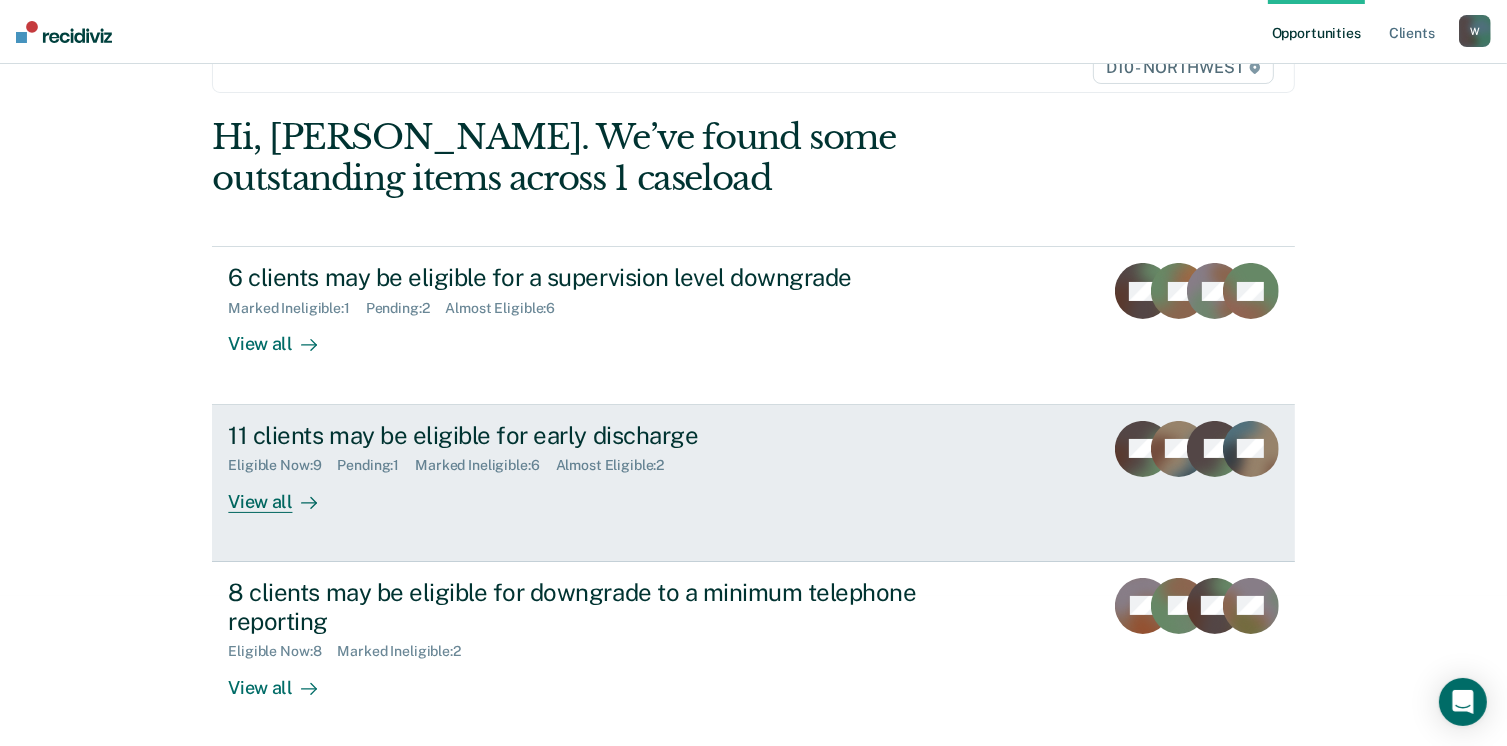 click on "View all" at bounding box center [284, 493] 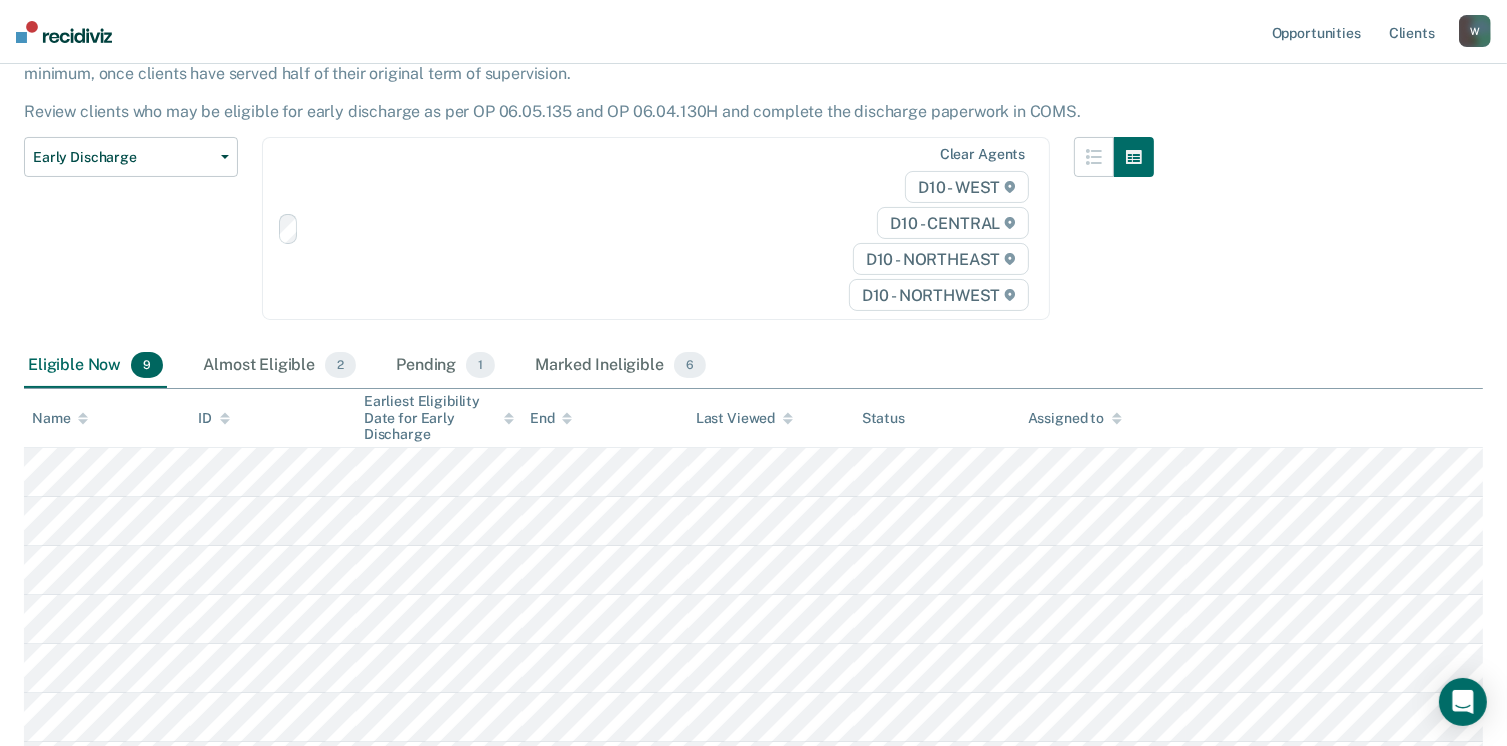scroll, scrollTop: 0, scrollLeft: 0, axis: both 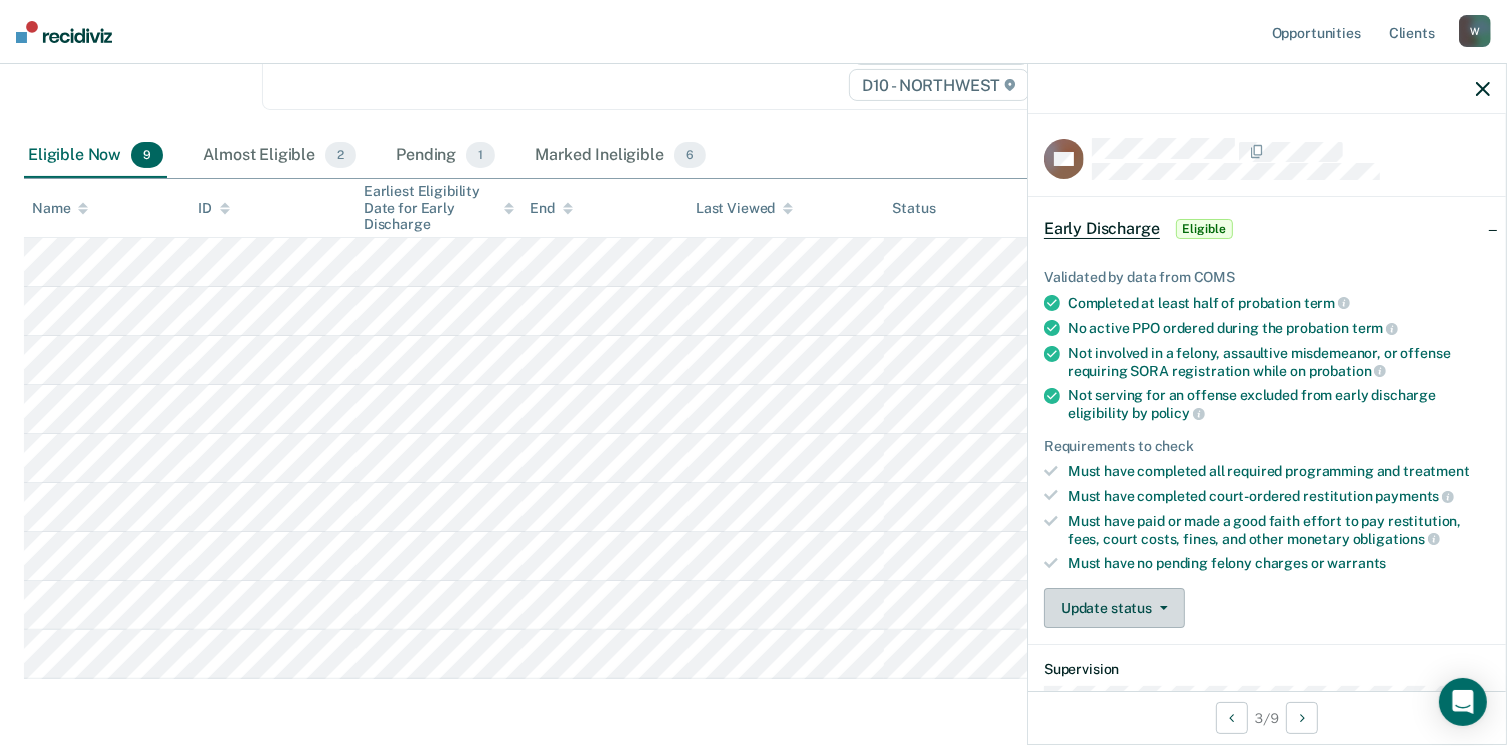 click on "Update status" at bounding box center (1114, 608) 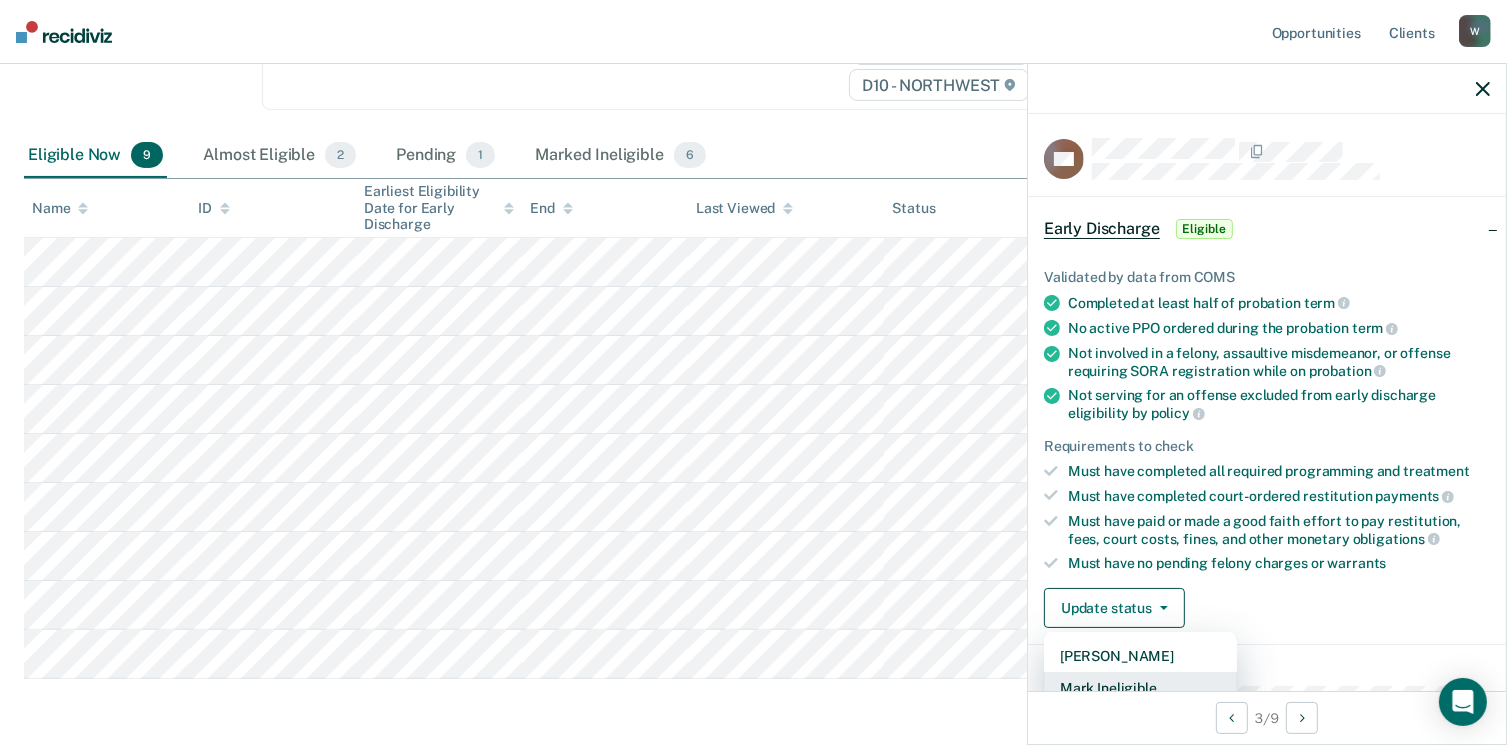 scroll, scrollTop: 5, scrollLeft: 0, axis: vertical 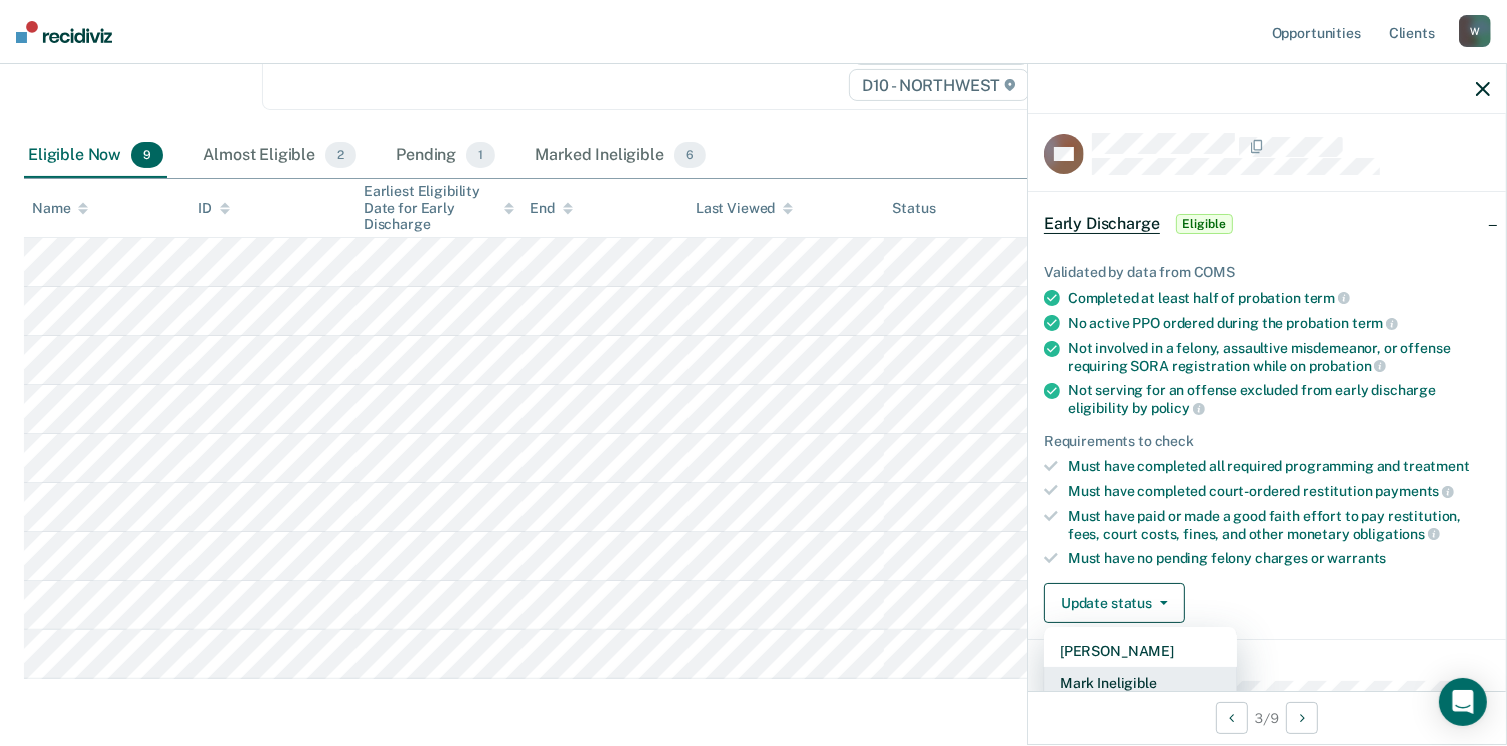 click on "Mark Ineligible" at bounding box center (1140, 683) 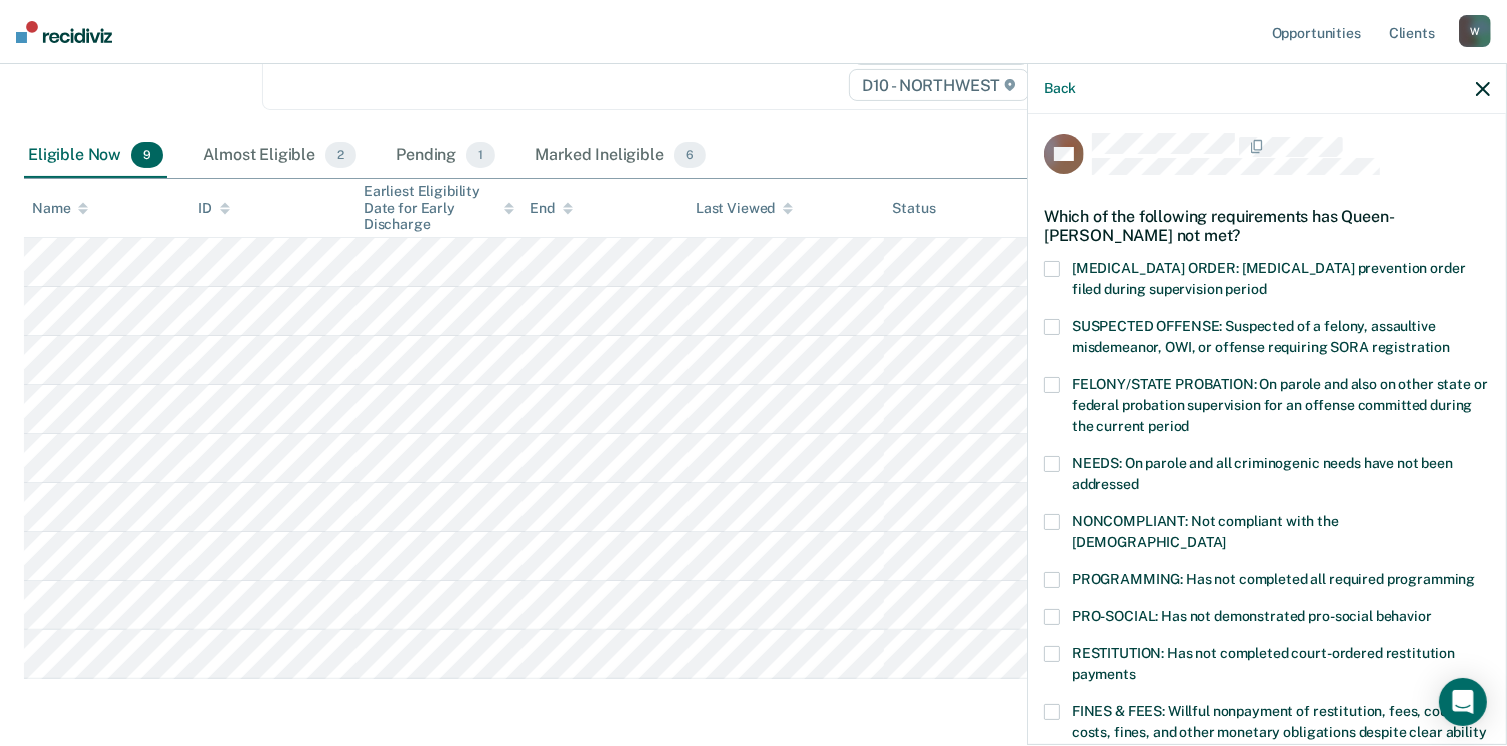 click at bounding box center [1052, 580] 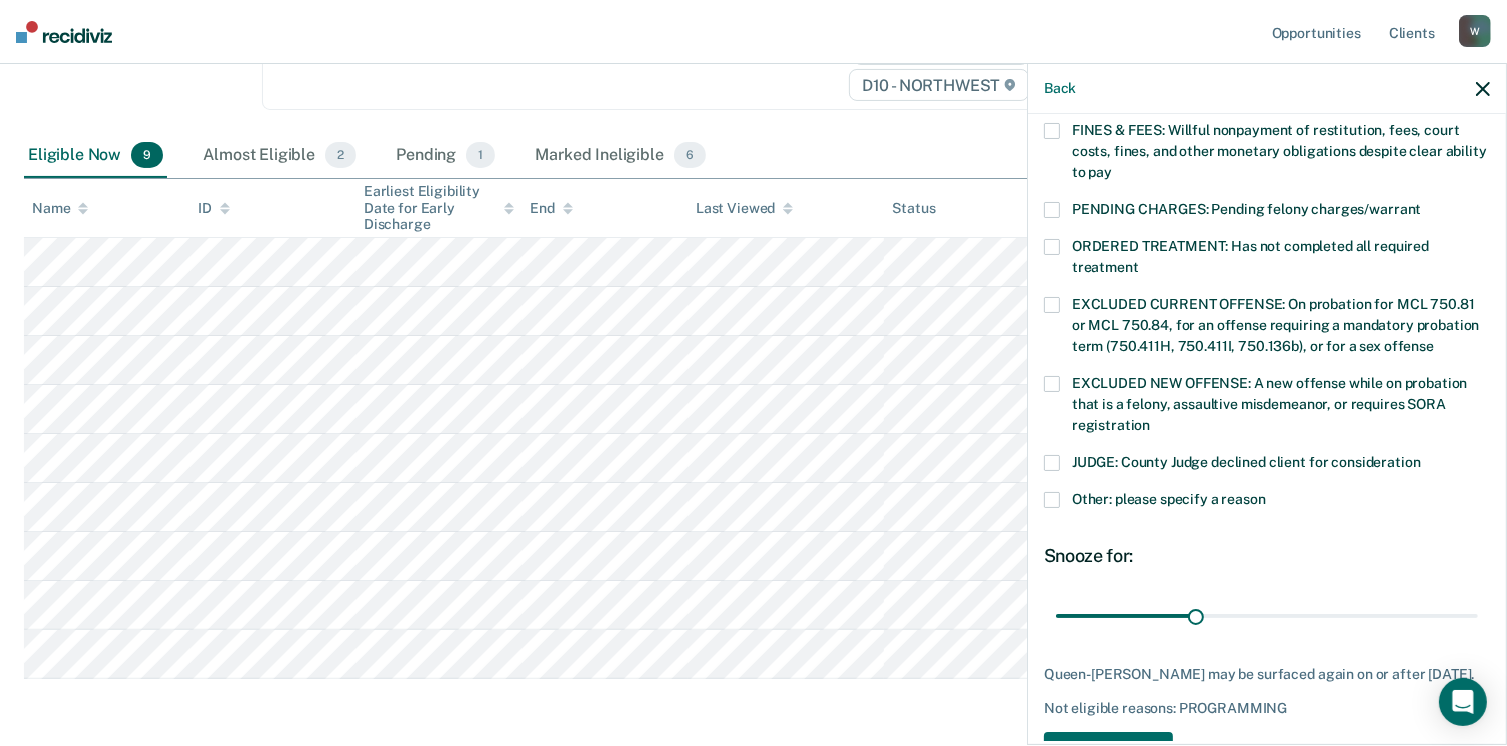 scroll, scrollTop: 647, scrollLeft: 0, axis: vertical 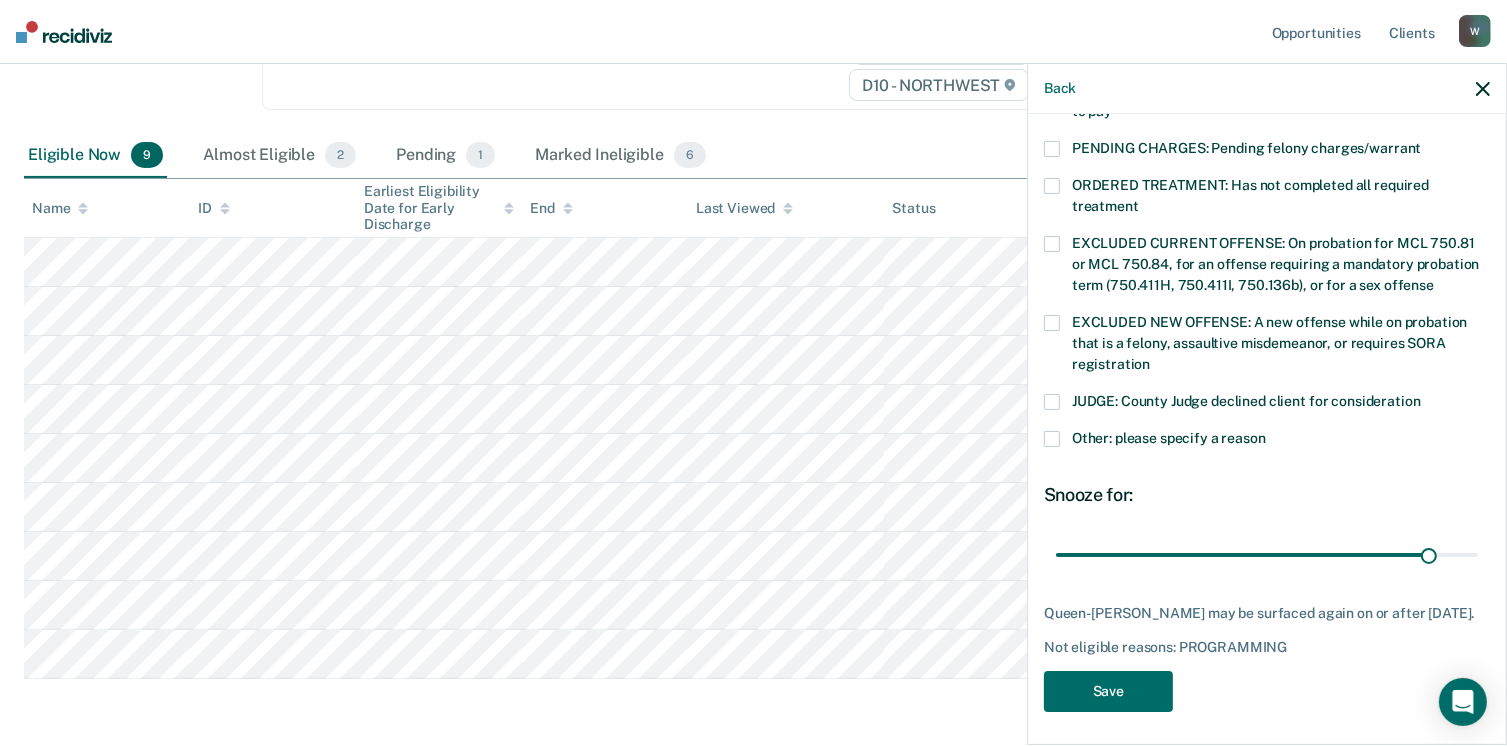 type on "90" 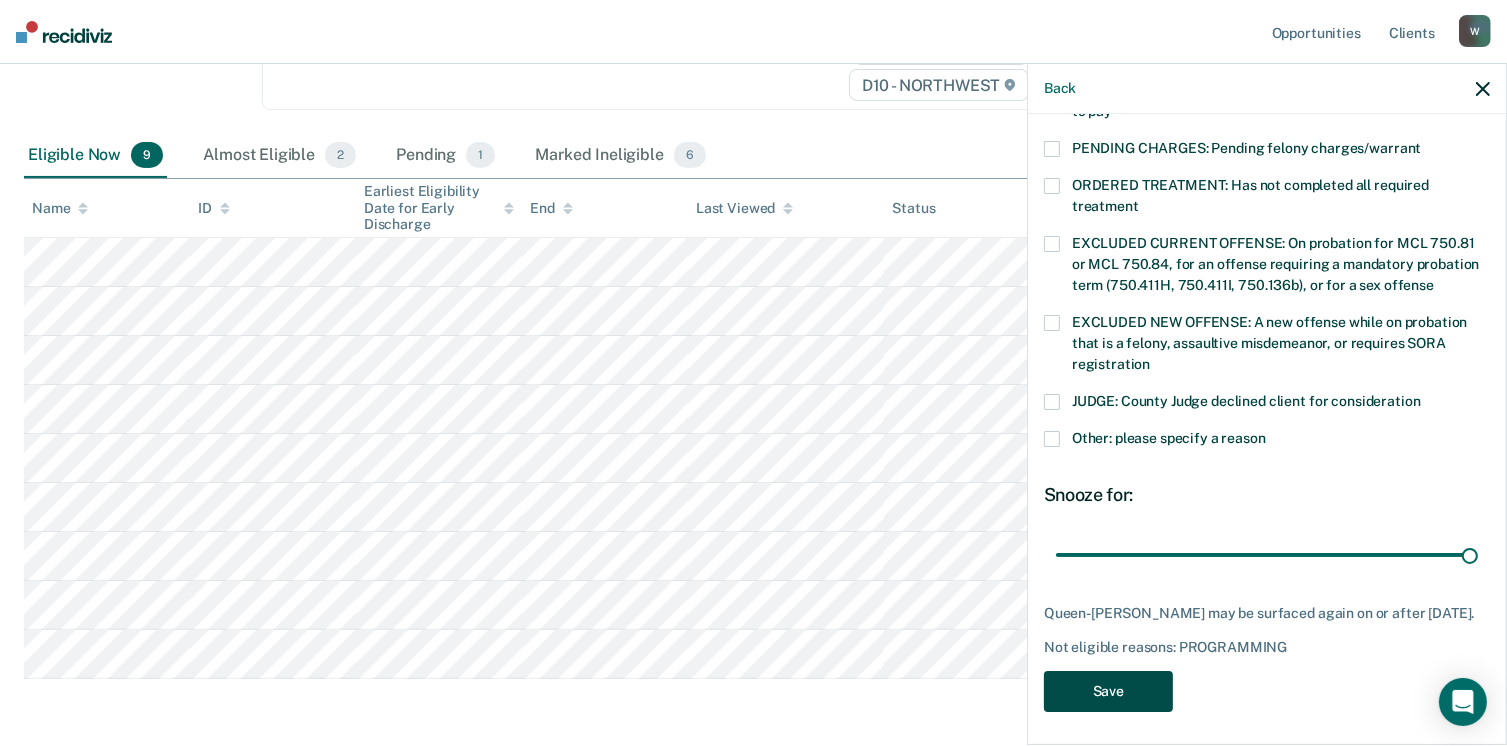 click on "Save" at bounding box center (1108, 691) 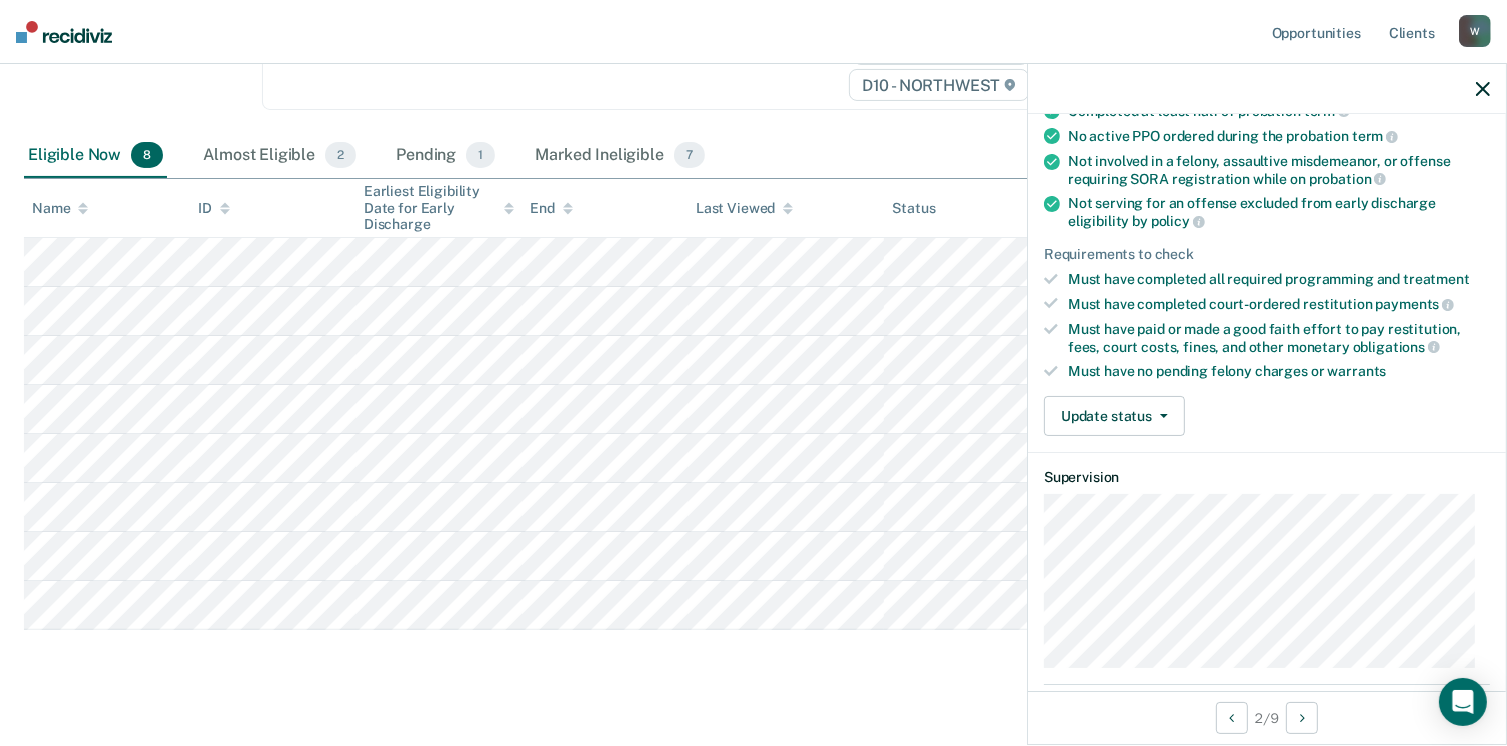 scroll, scrollTop: 192, scrollLeft: 0, axis: vertical 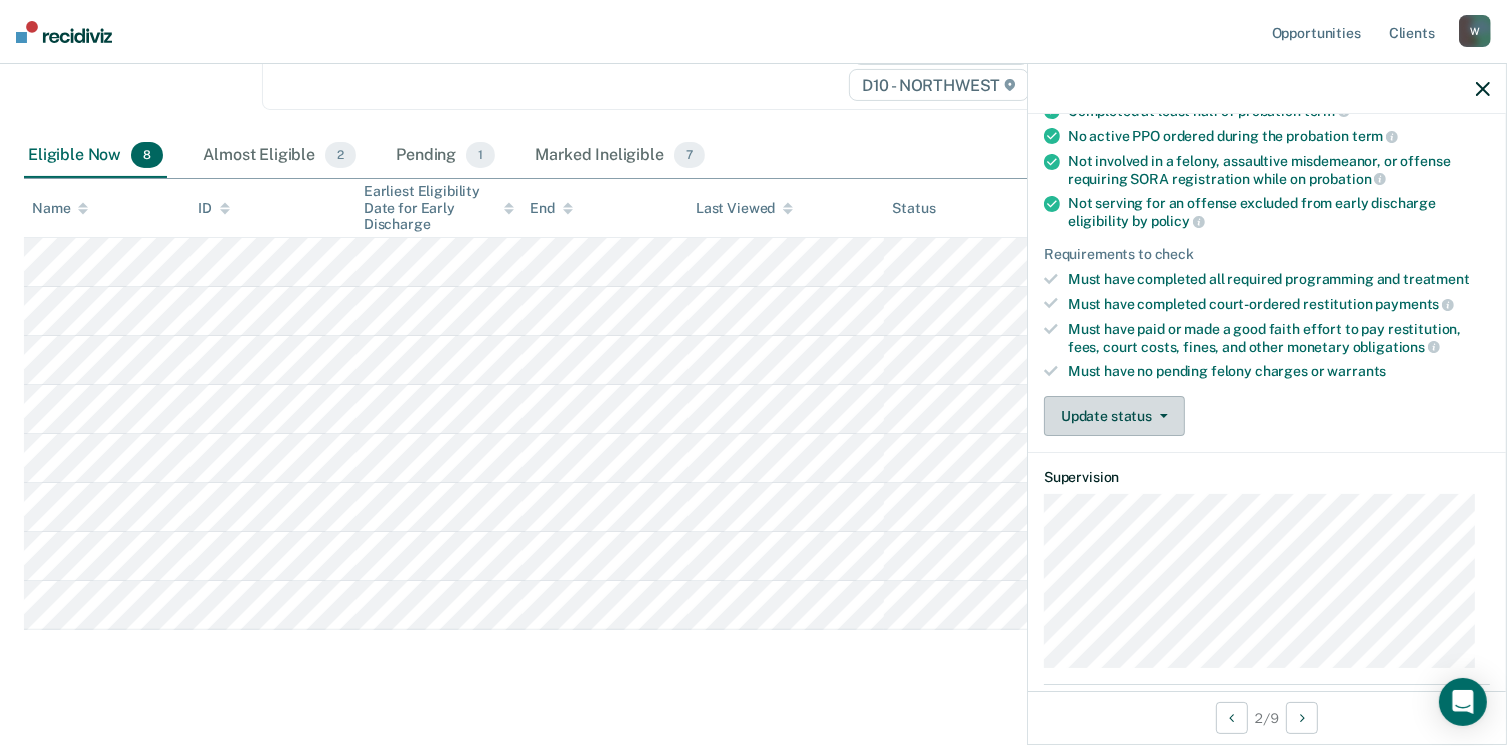 click on "Update status" at bounding box center (1114, 416) 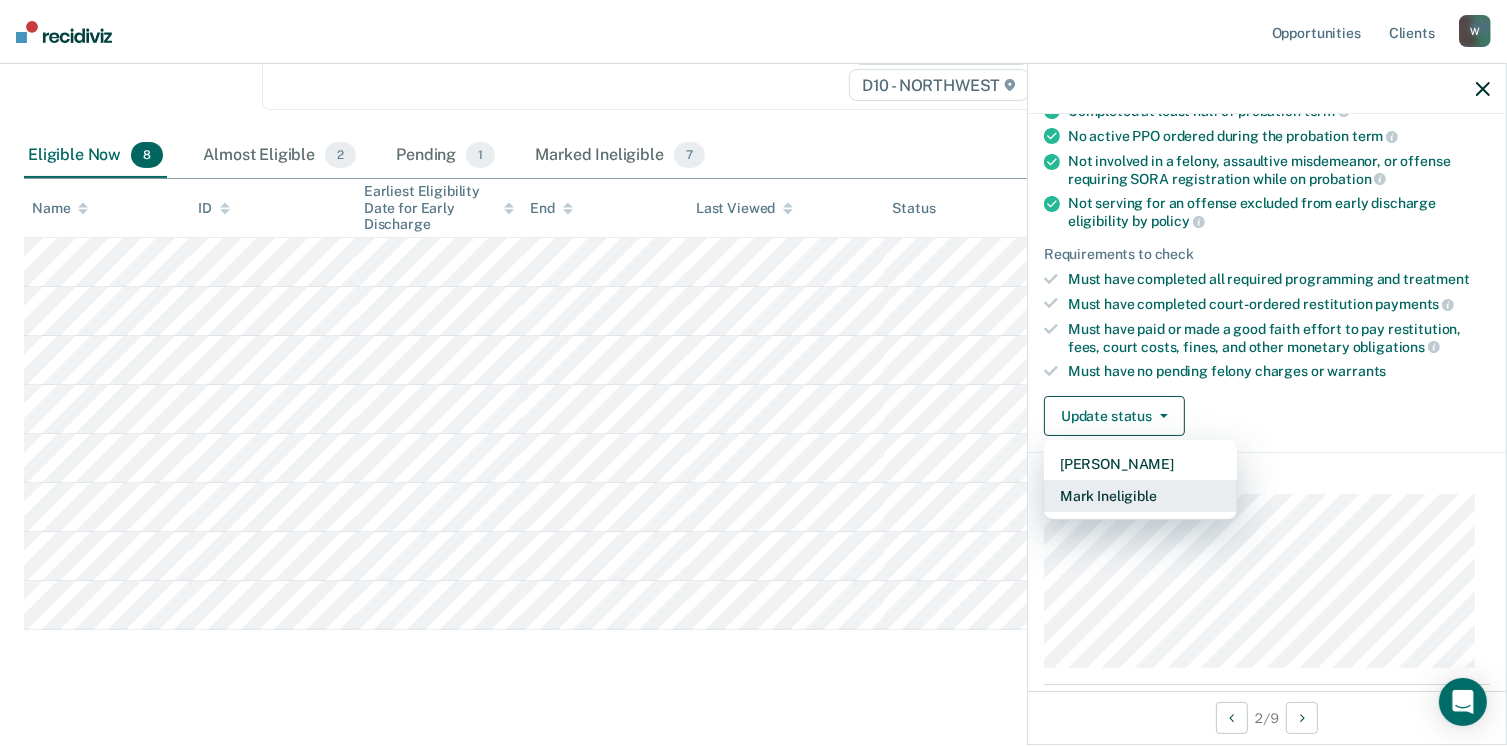 click on "Mark Ineligible" at bounding box center [1140, 496] 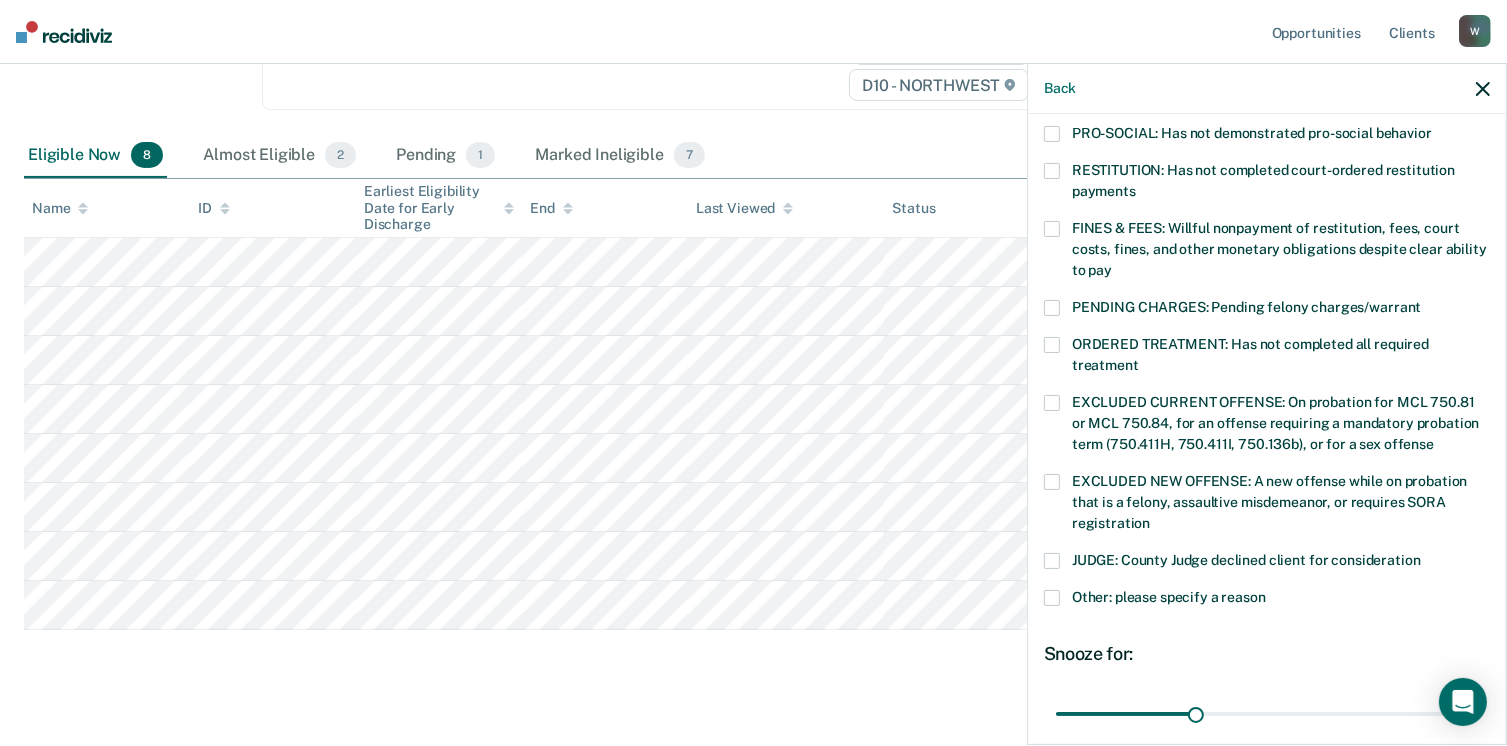 scroll, scrollTop: 504, scrollLeft: 0, axis: vertical 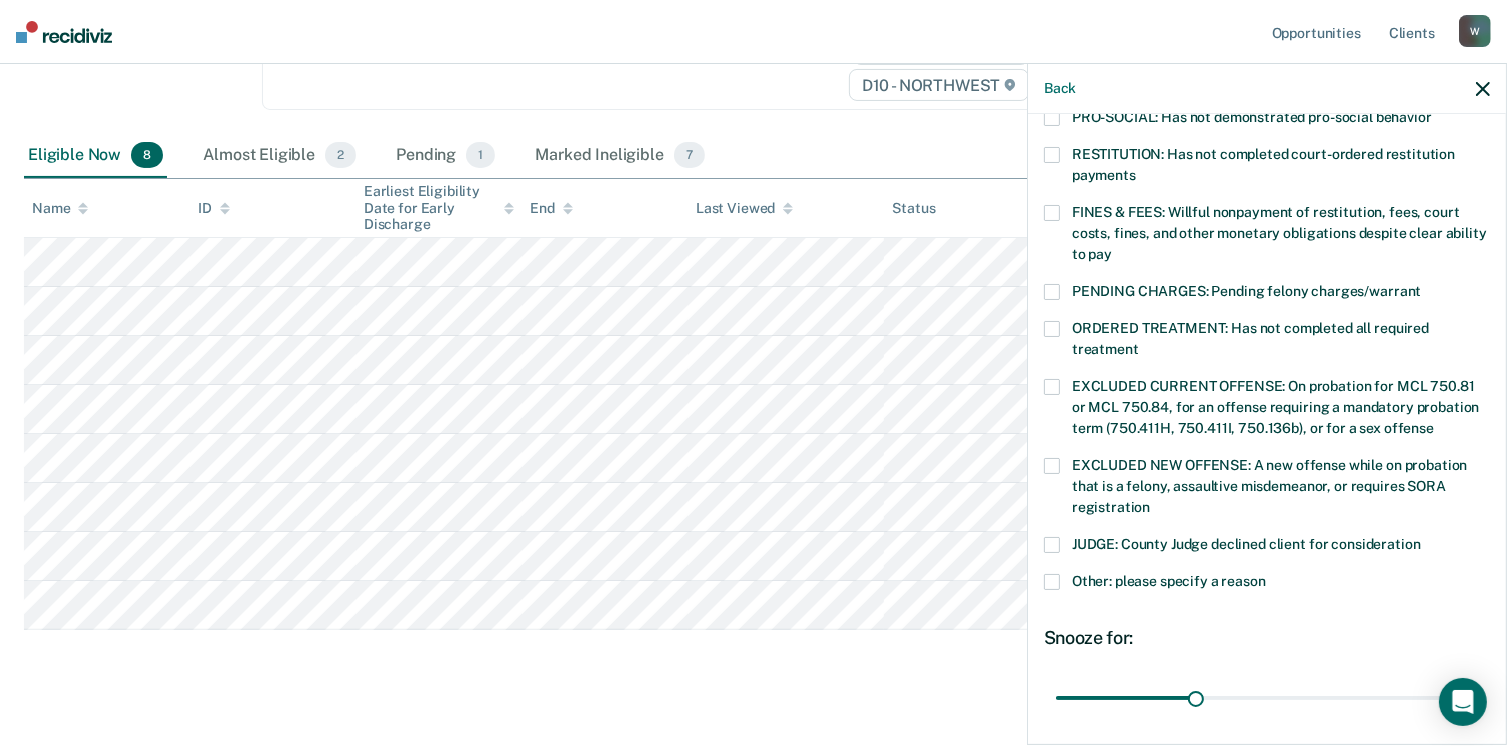 click on "JUDGE: County Judge declined client for consideration" at bounding box center [1267, 547] 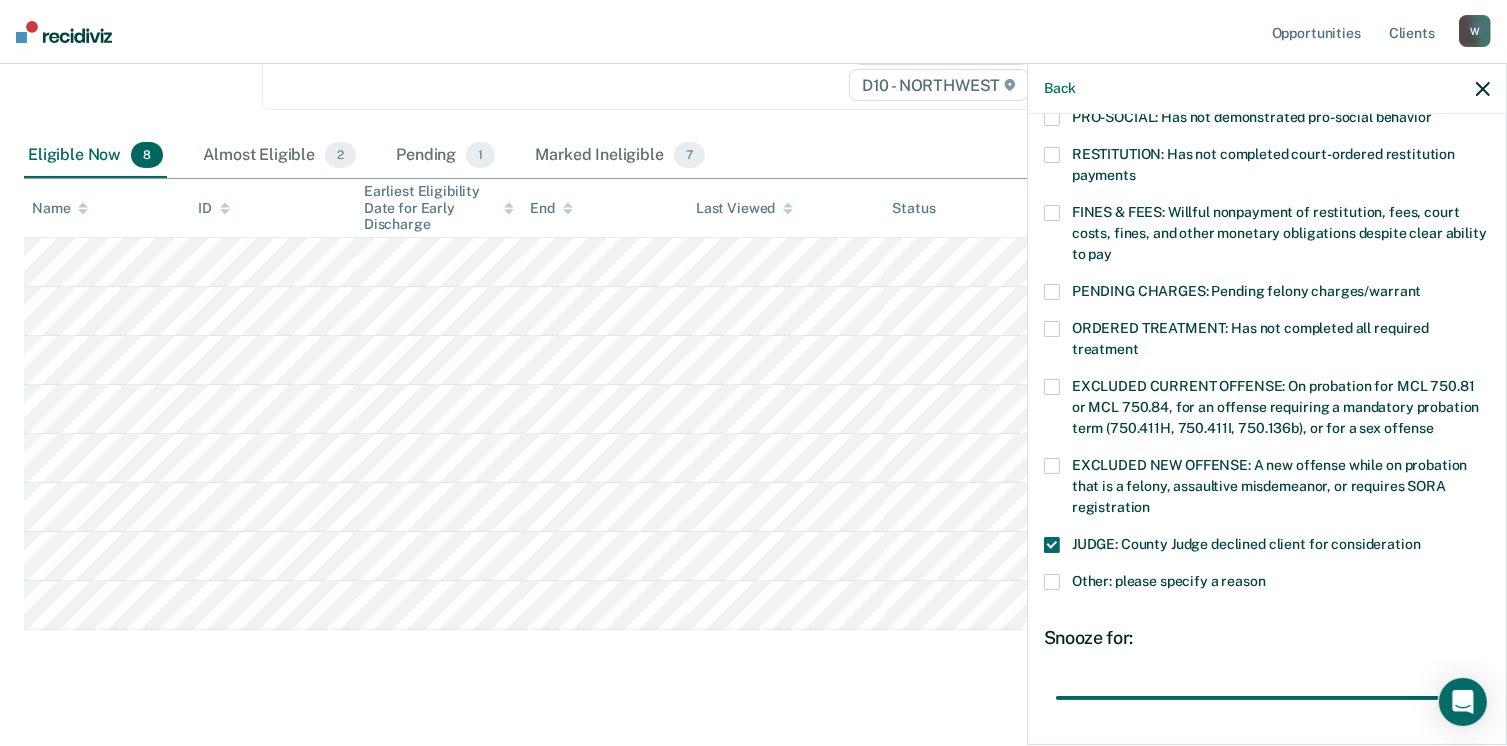 type on "90" 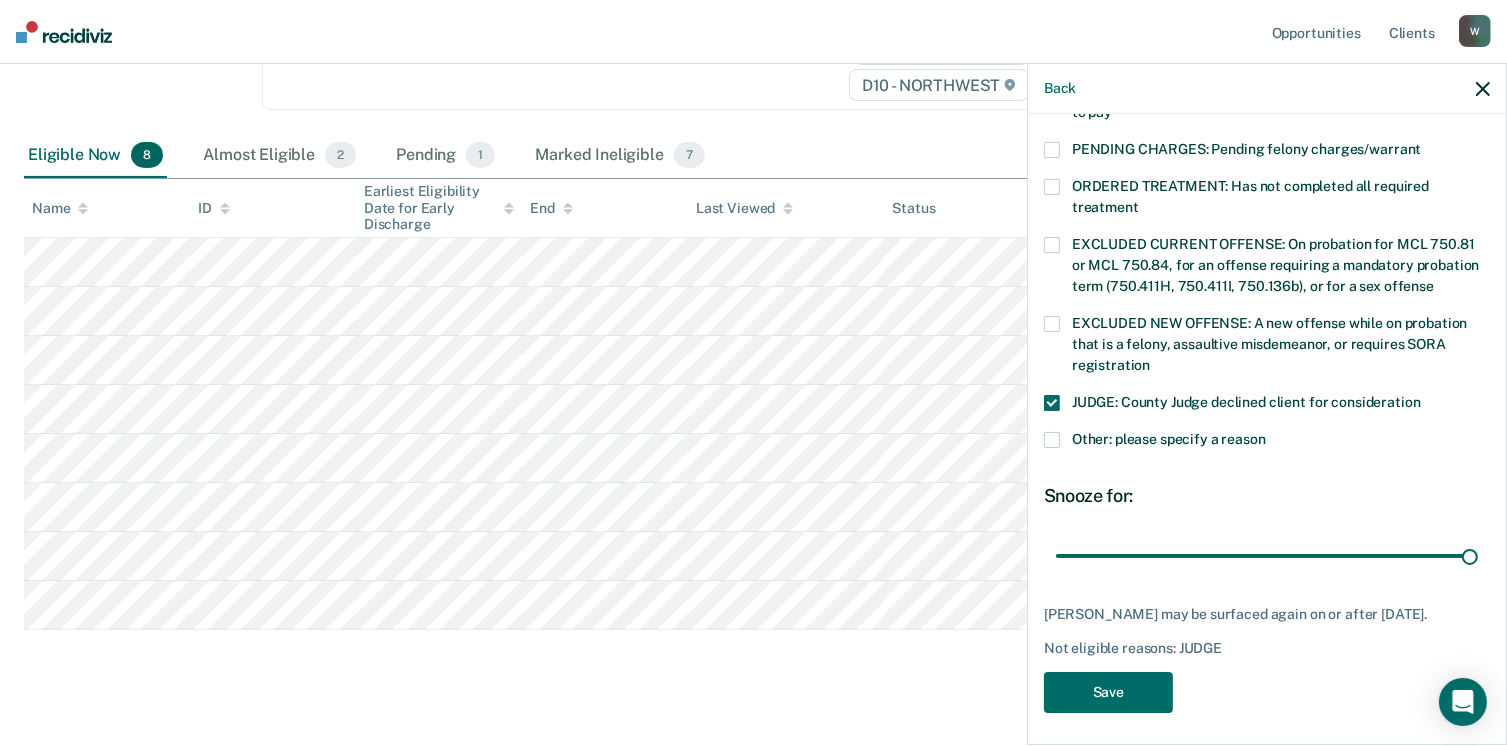 scroll, scrollTop: 647, scrollLeft: 0, axis: vertical 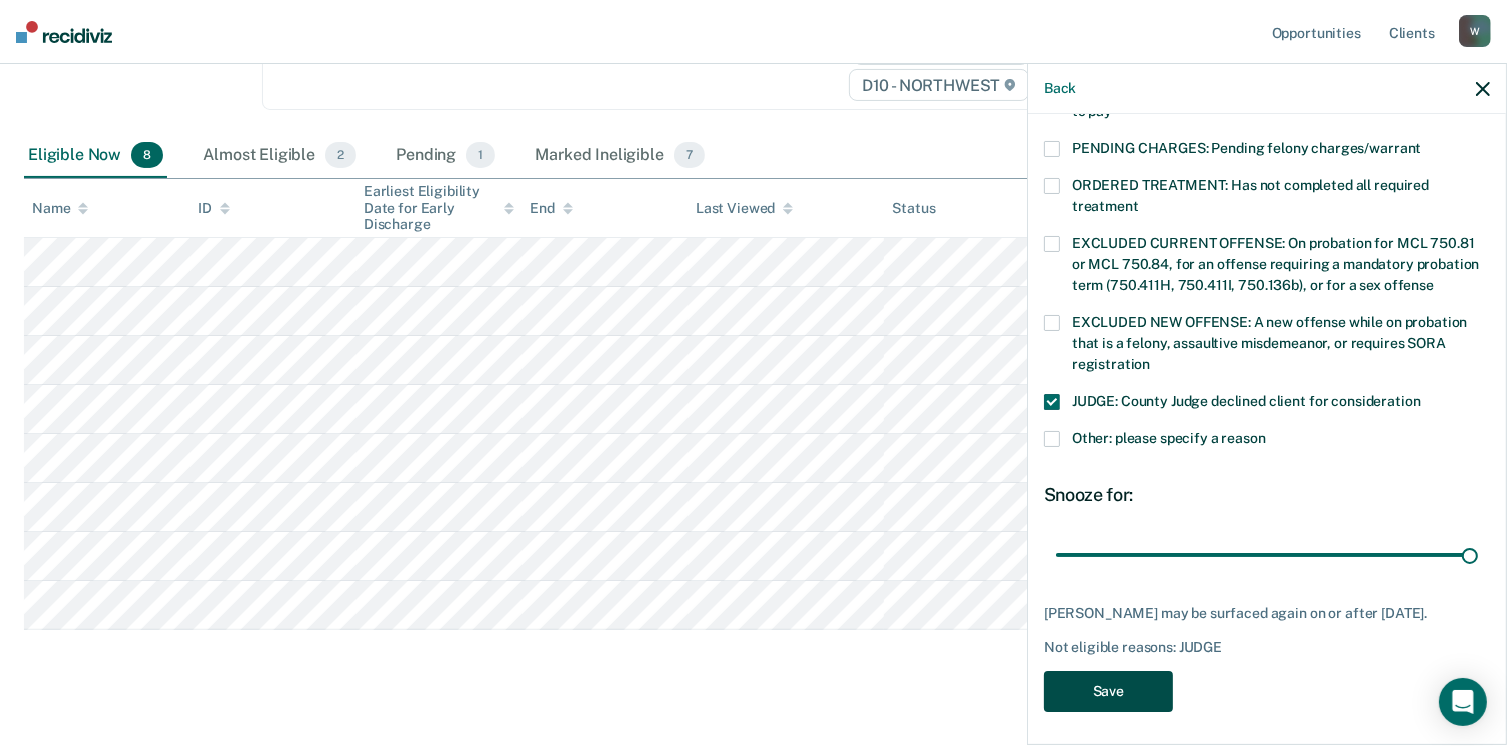 click on "Save" at bounding box center (1108, 691) 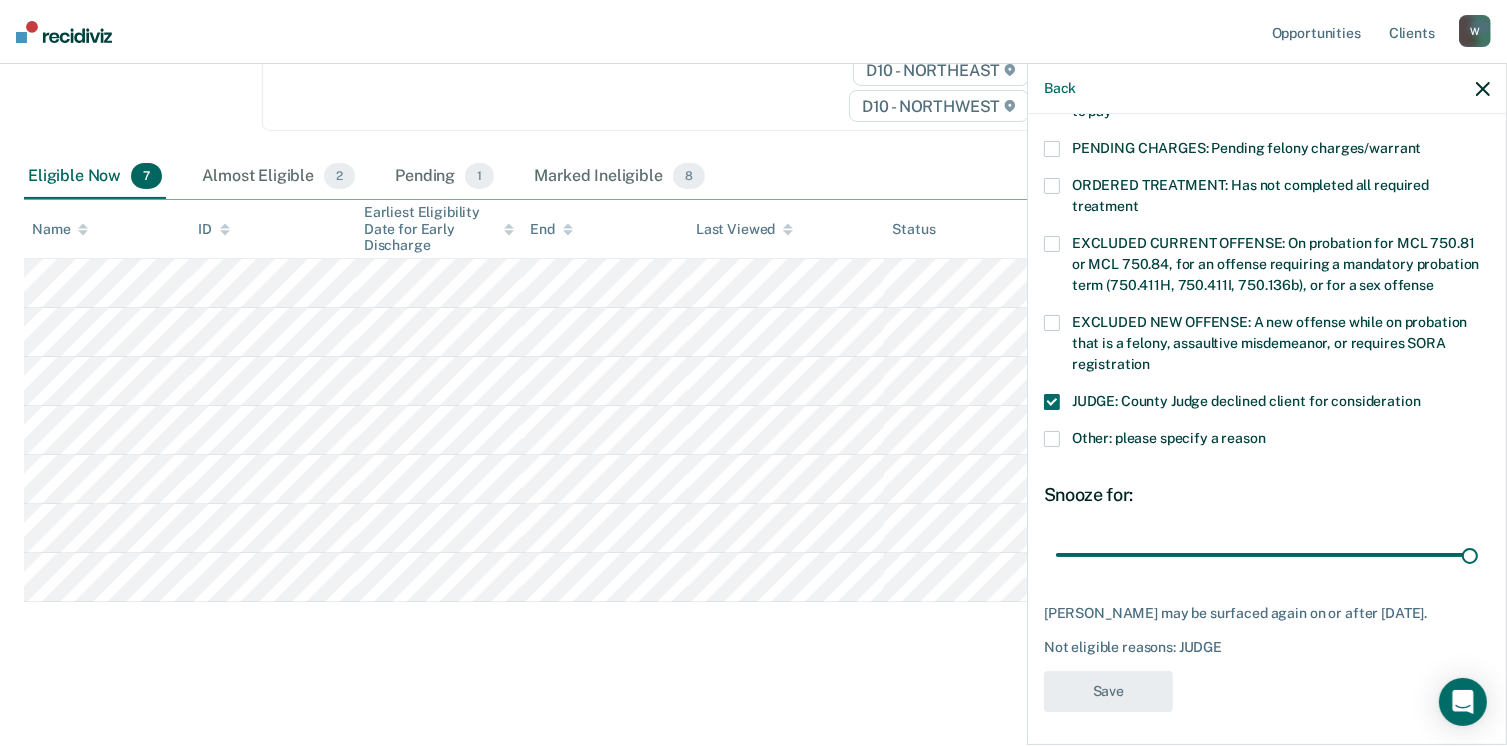 scroll, scrollTop: 336, scrollLeft: 0, axis: vertical 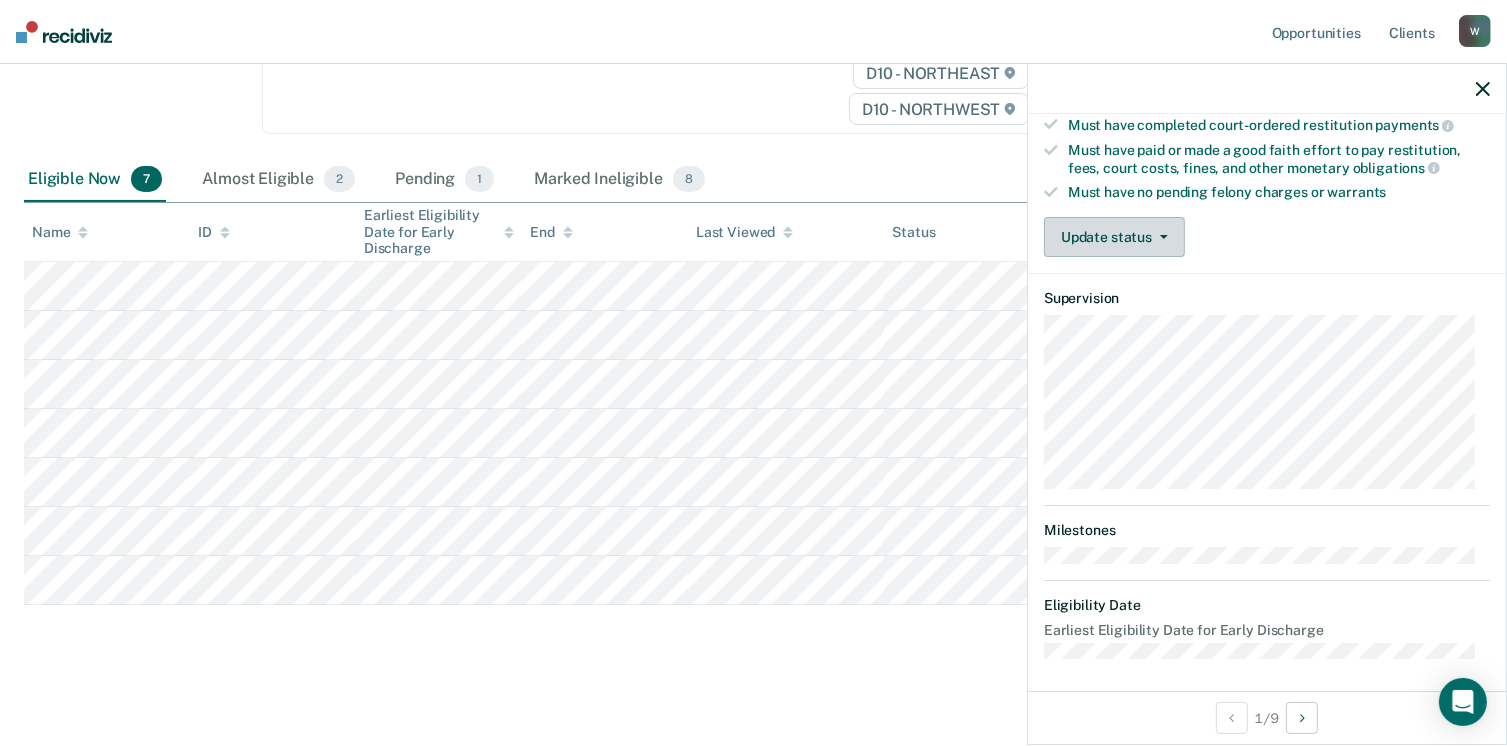 click on "Update status" at bounding box center (1114, 237) 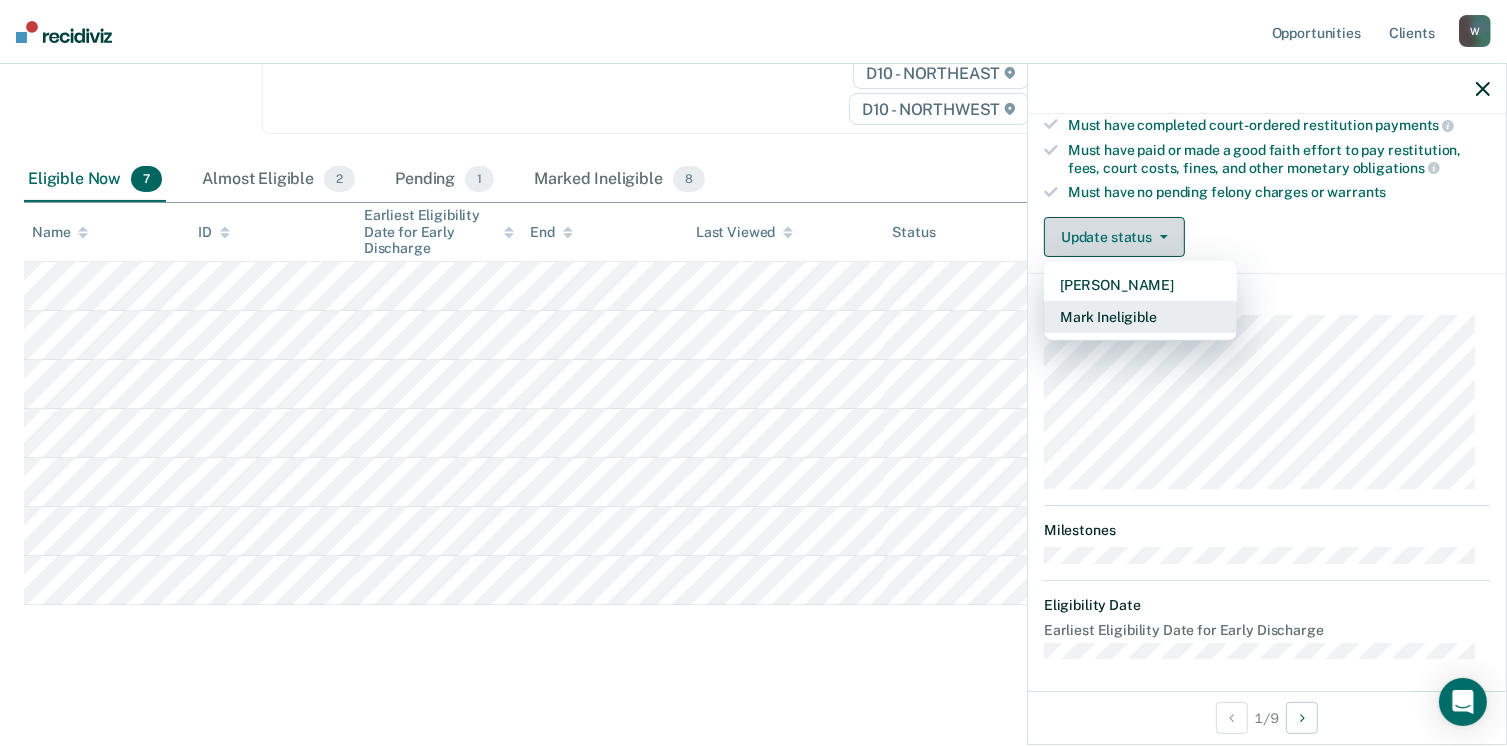 click on "Mark Ineligible" at bounding box center (1140, 317) 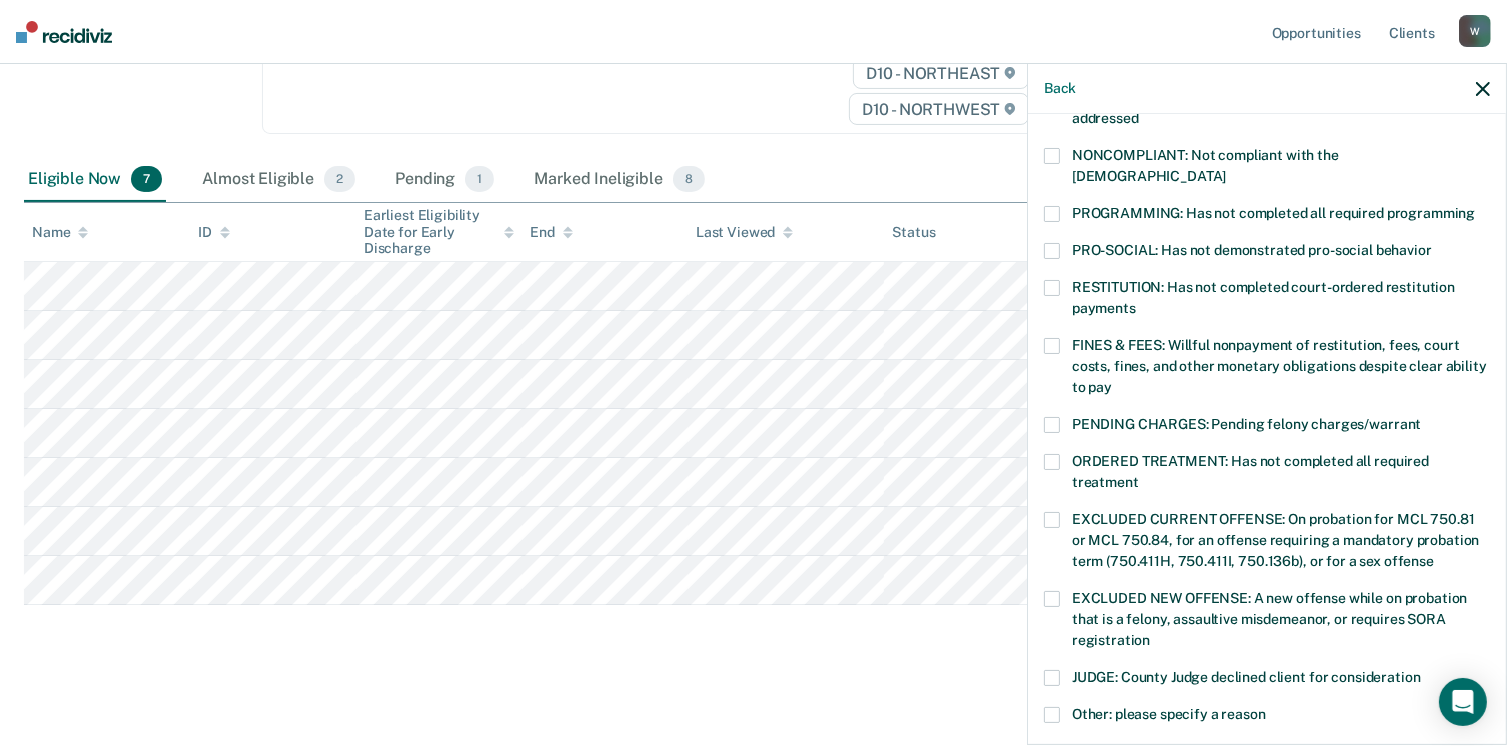 click at bounding box center [1052, 678] 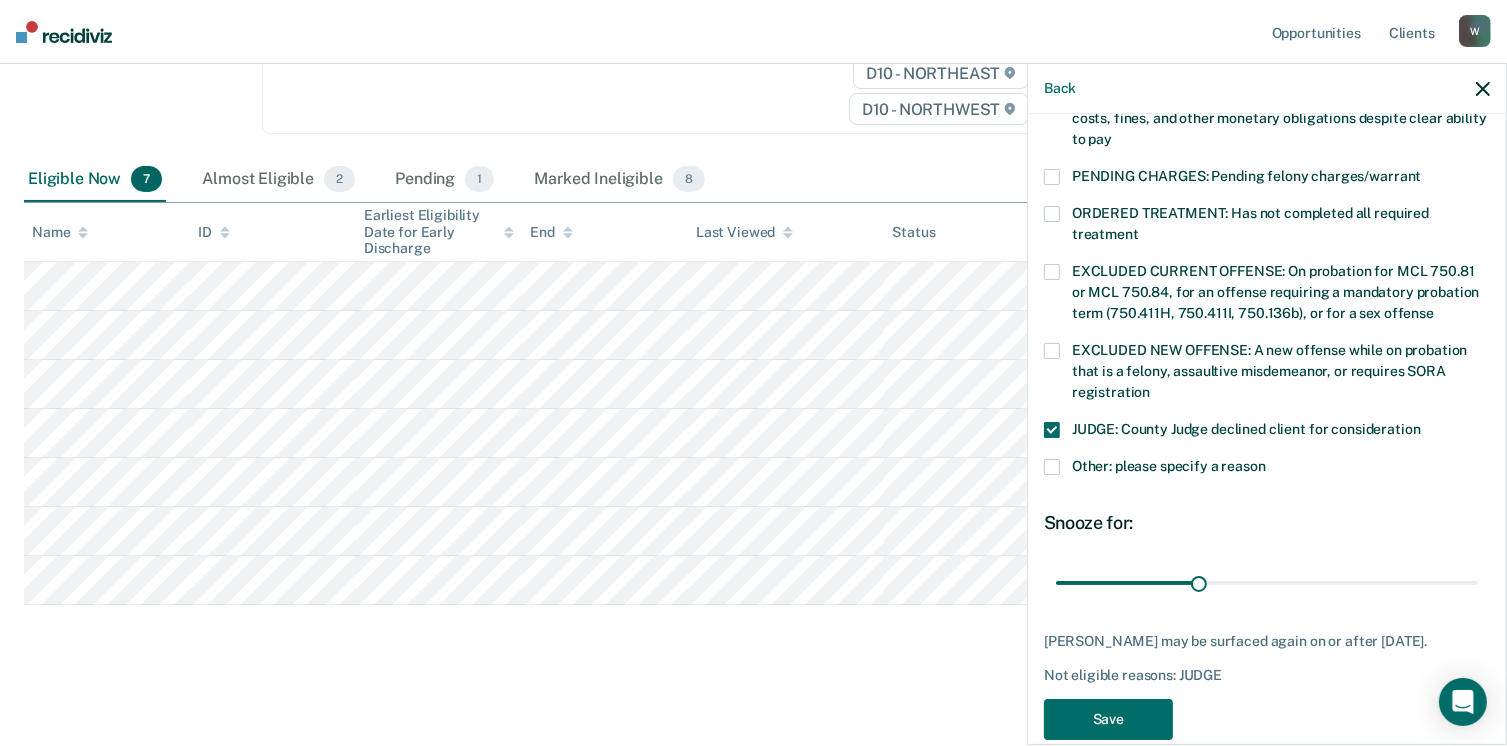 scroll, scrollTop: 647, scrollLeft: 0, axis: vertical 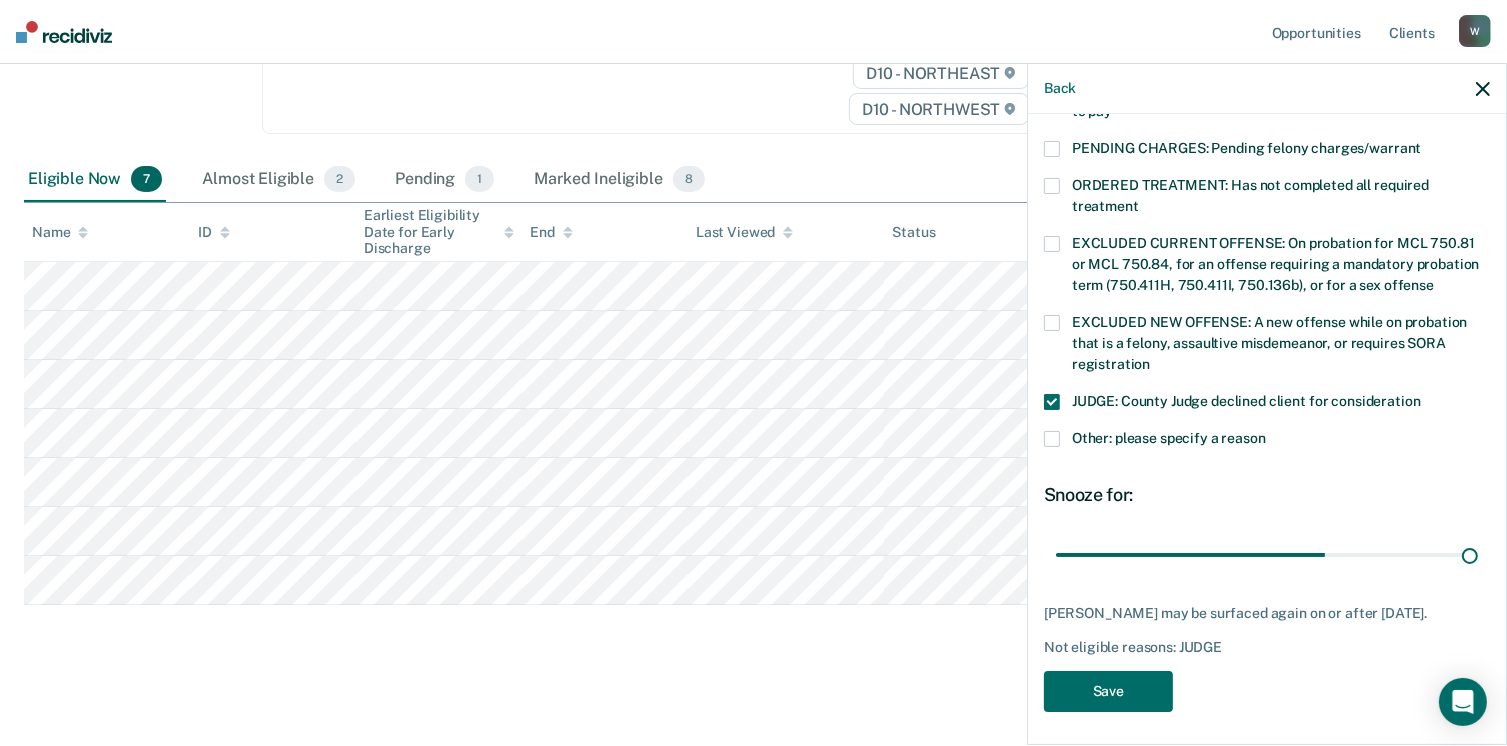 type on "88" 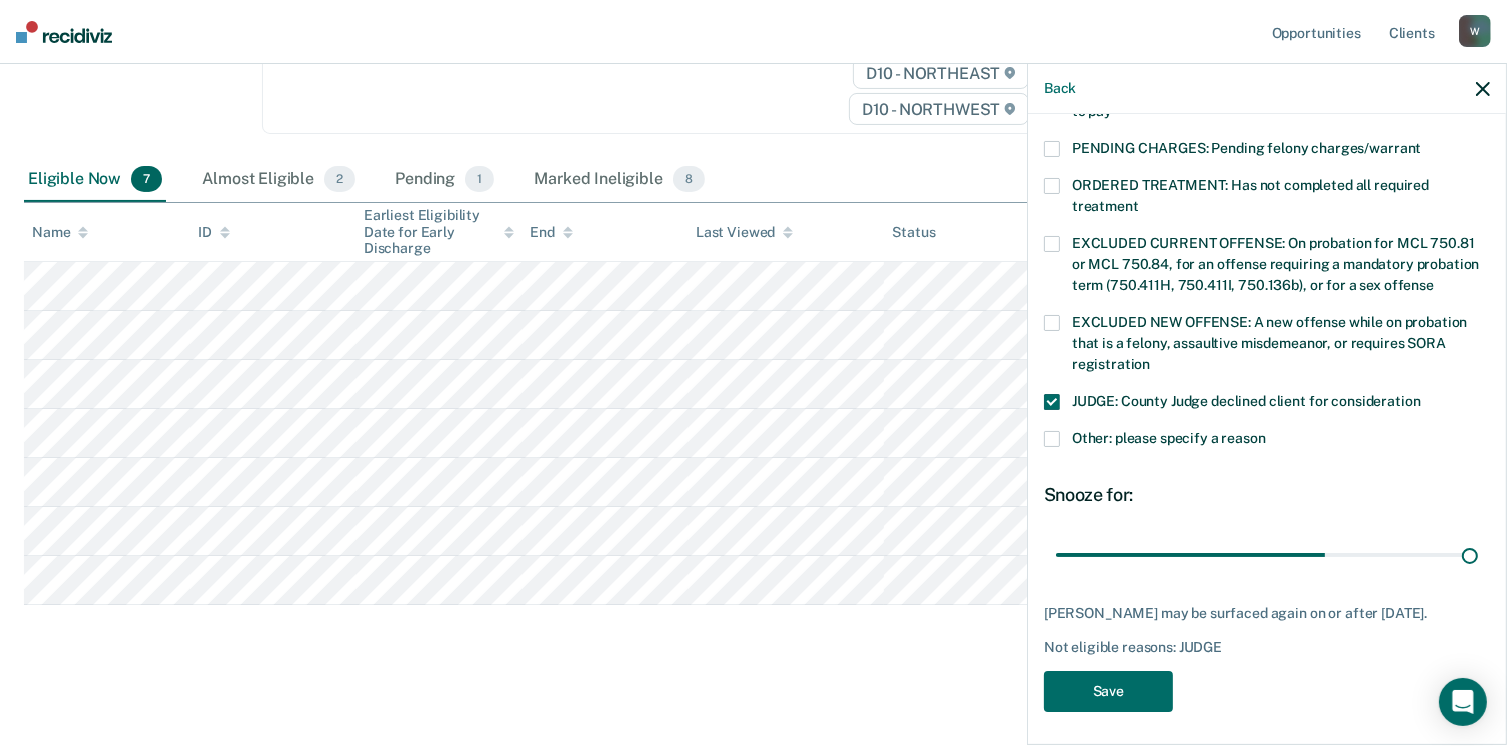 scroll, scrollTop: 630, scrollLeft: 0, axis: vertical 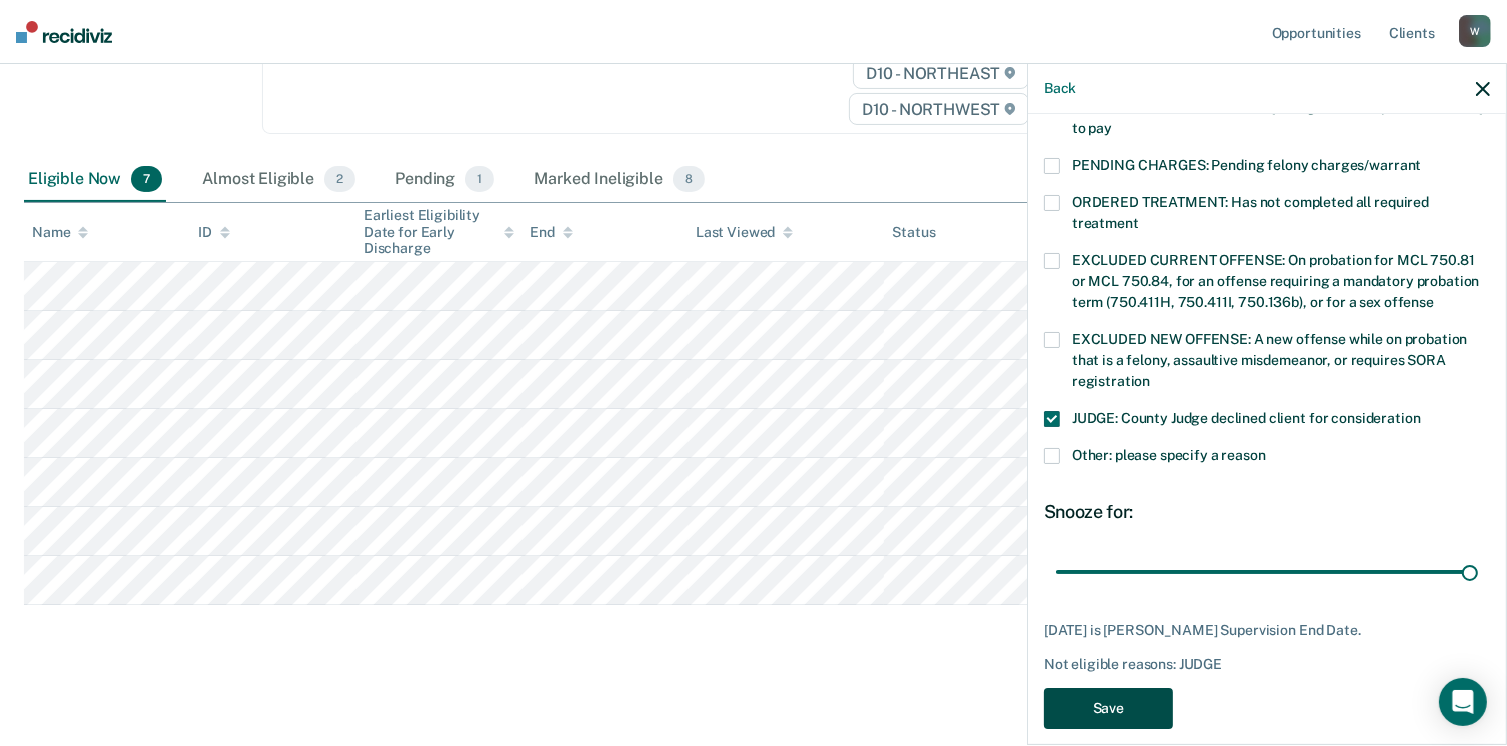click on "Save" at bounding box center (1108, 708) 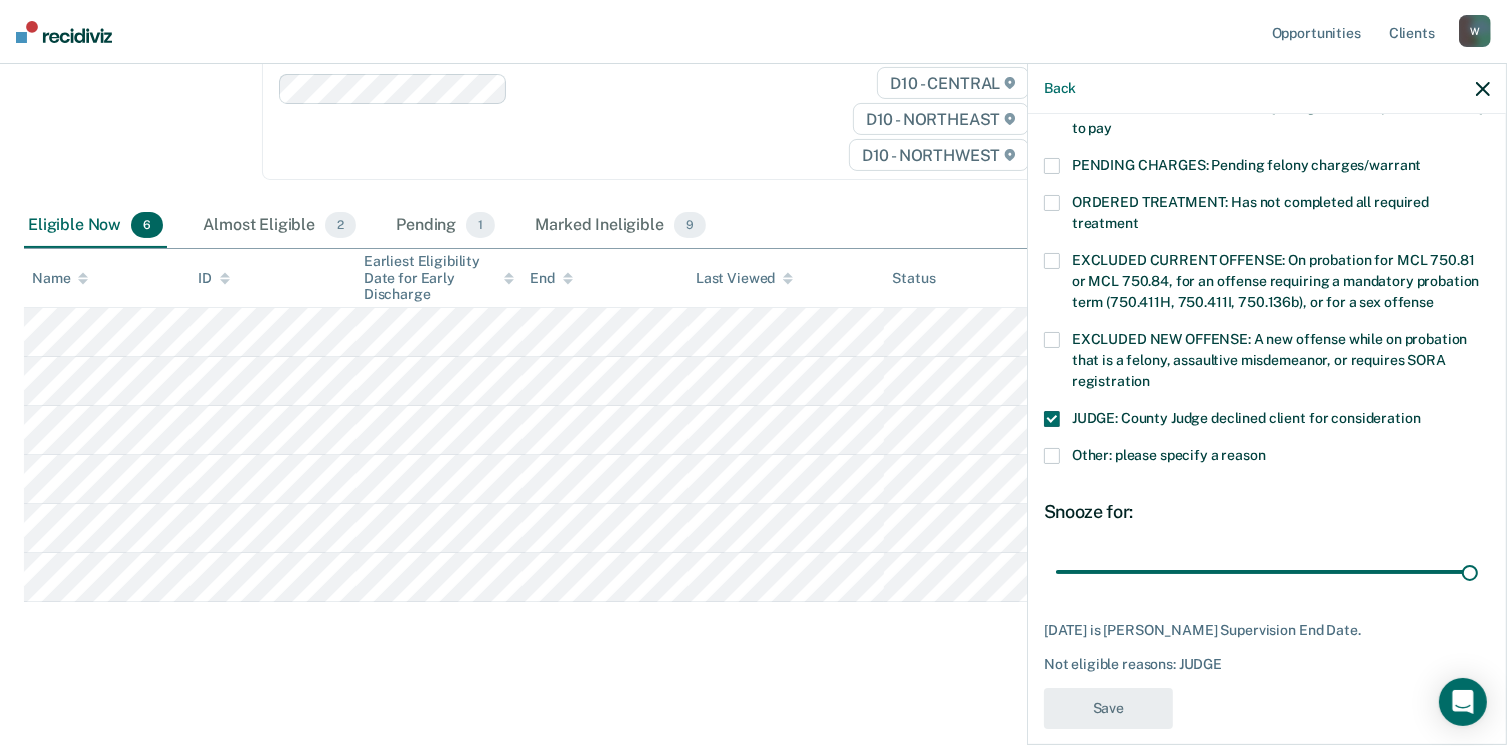 scroll, scrollTop: 288, scrollLeft: 0, axis: vertical 